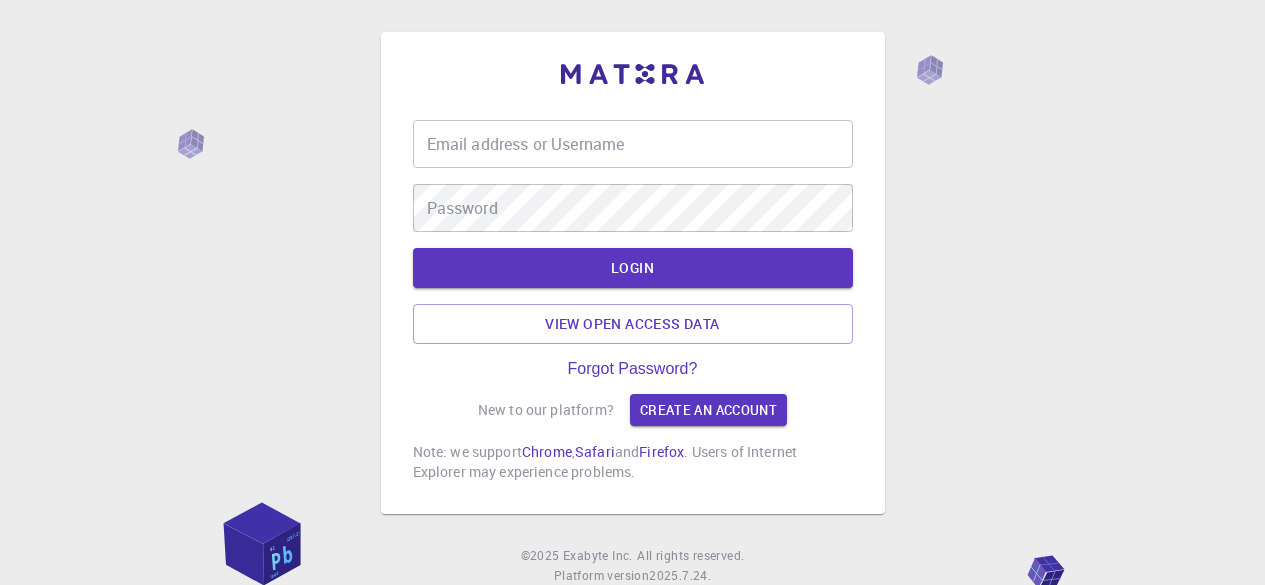 scroll, scrollTop: 0, scrollLeft: 0, axis: both 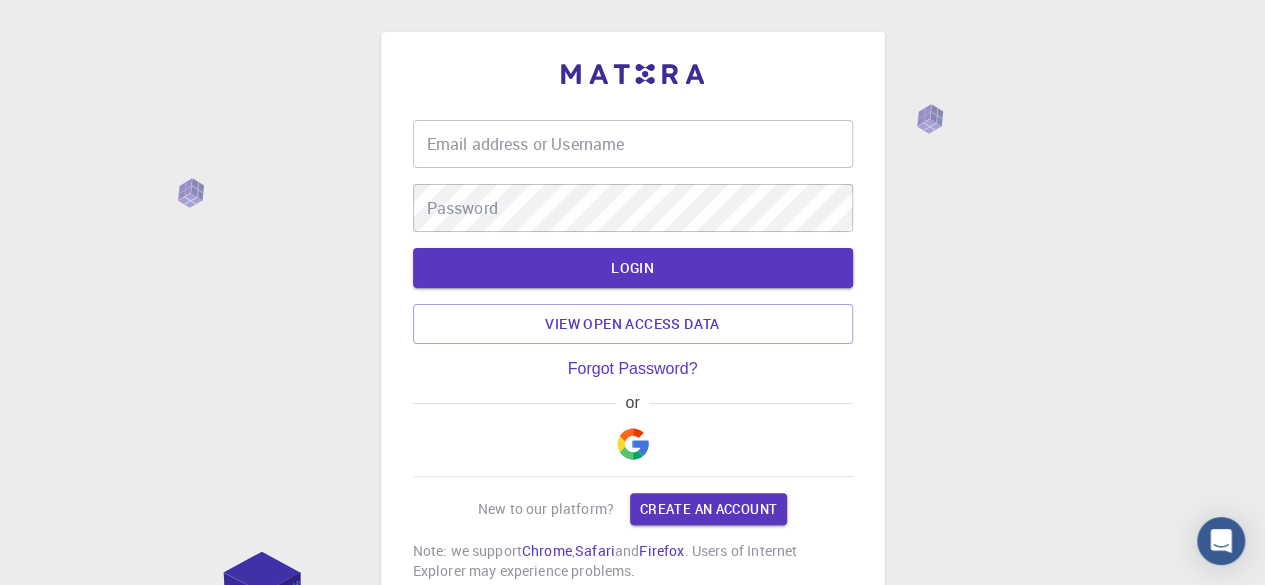click on "Email address or Username" at bounding box center [633, 144] 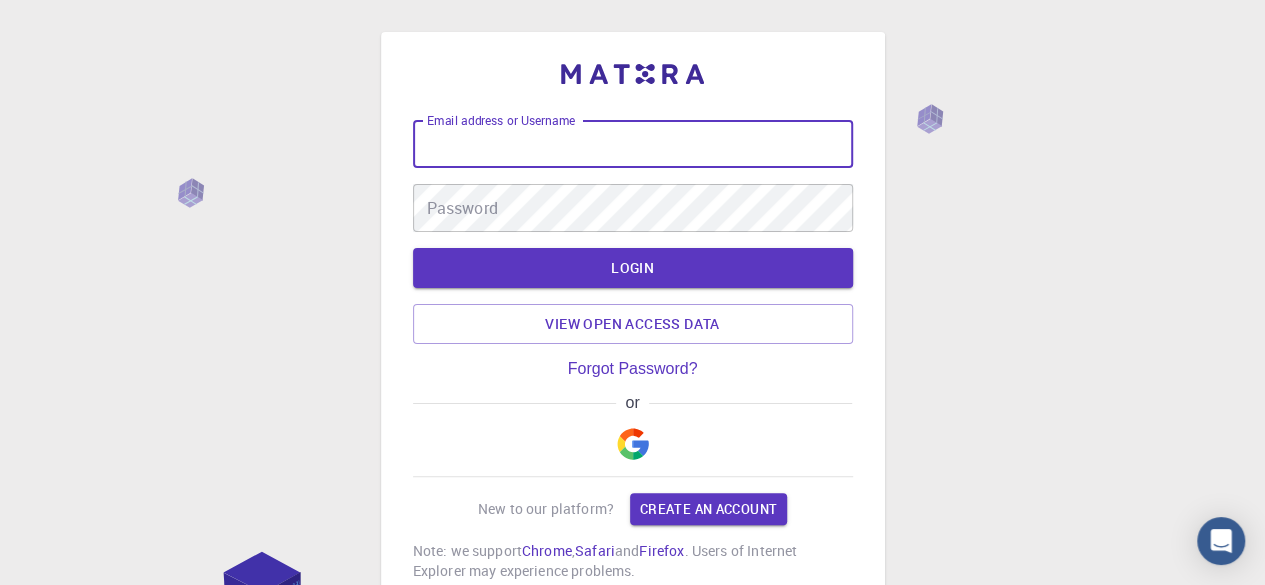 click on "Email address or Username" at bounding box center [633, 144] 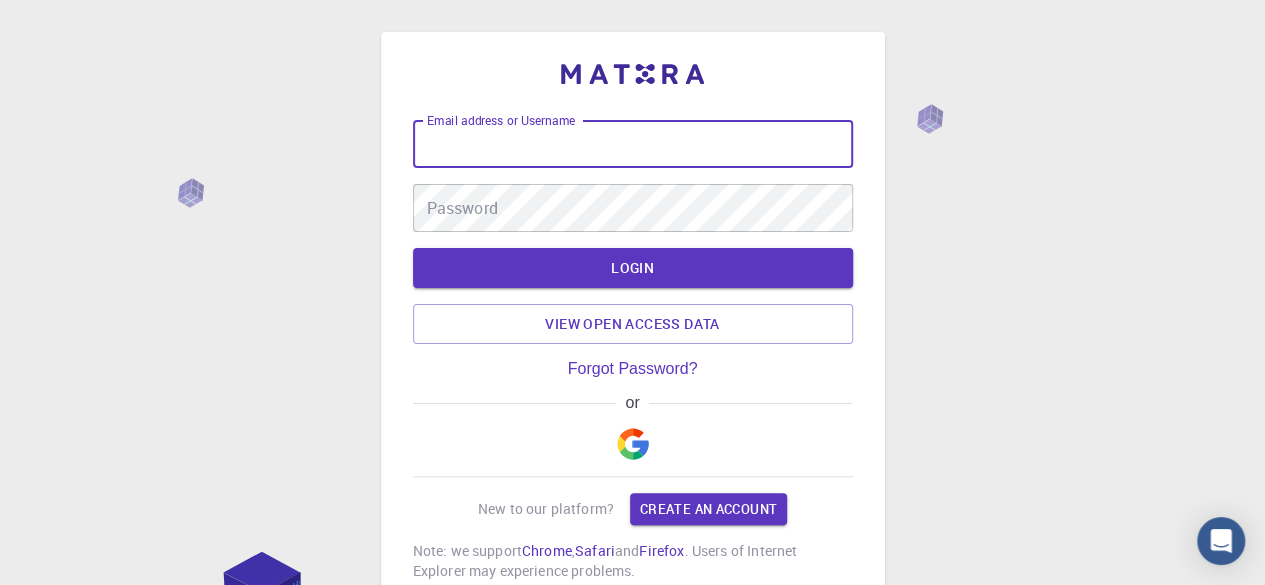click on "Email address or Username" at bounding box center (633, 144) 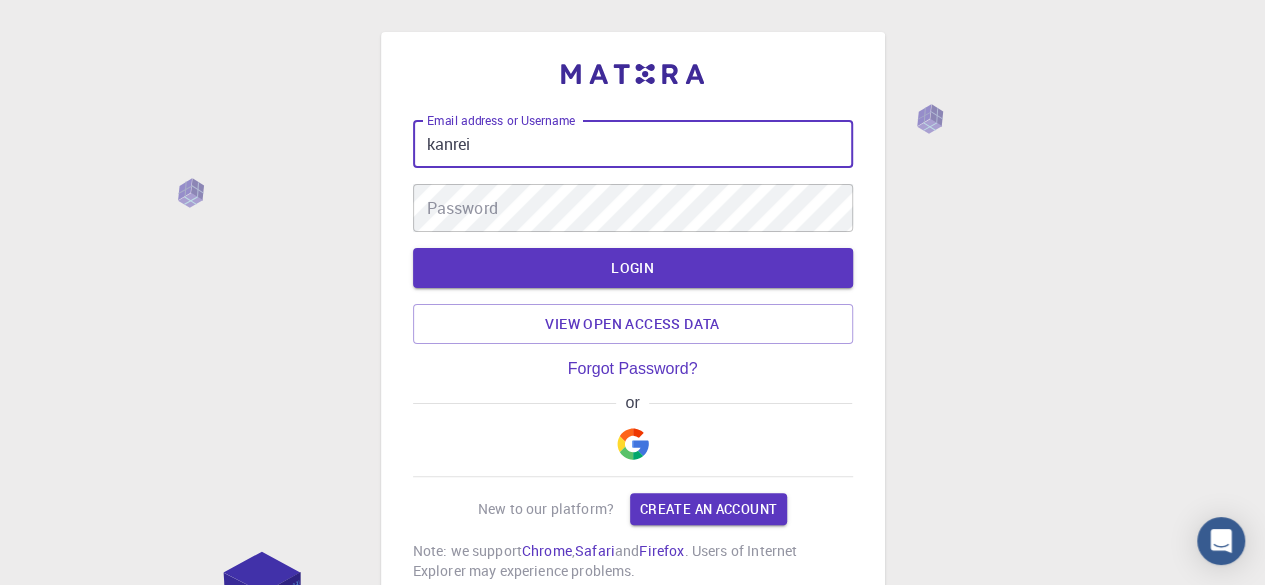 type on "kanrei" 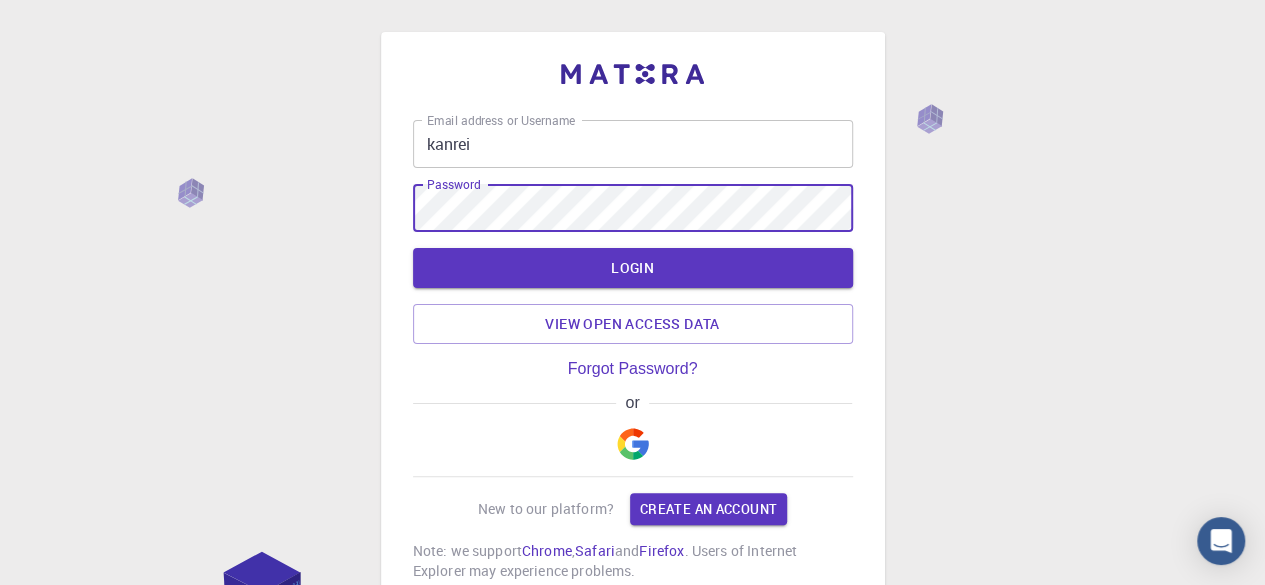 click on "LOGIN" at bounding box center (633, 268) 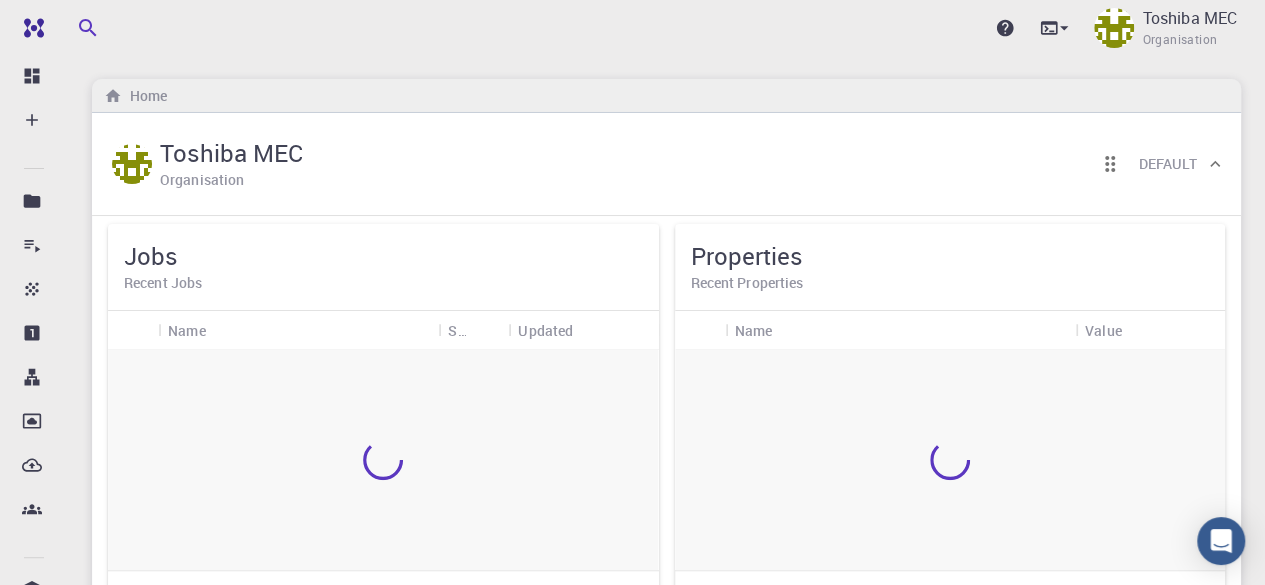 scroll, scrollTop: 0, scrollLeft: 0, axis: both 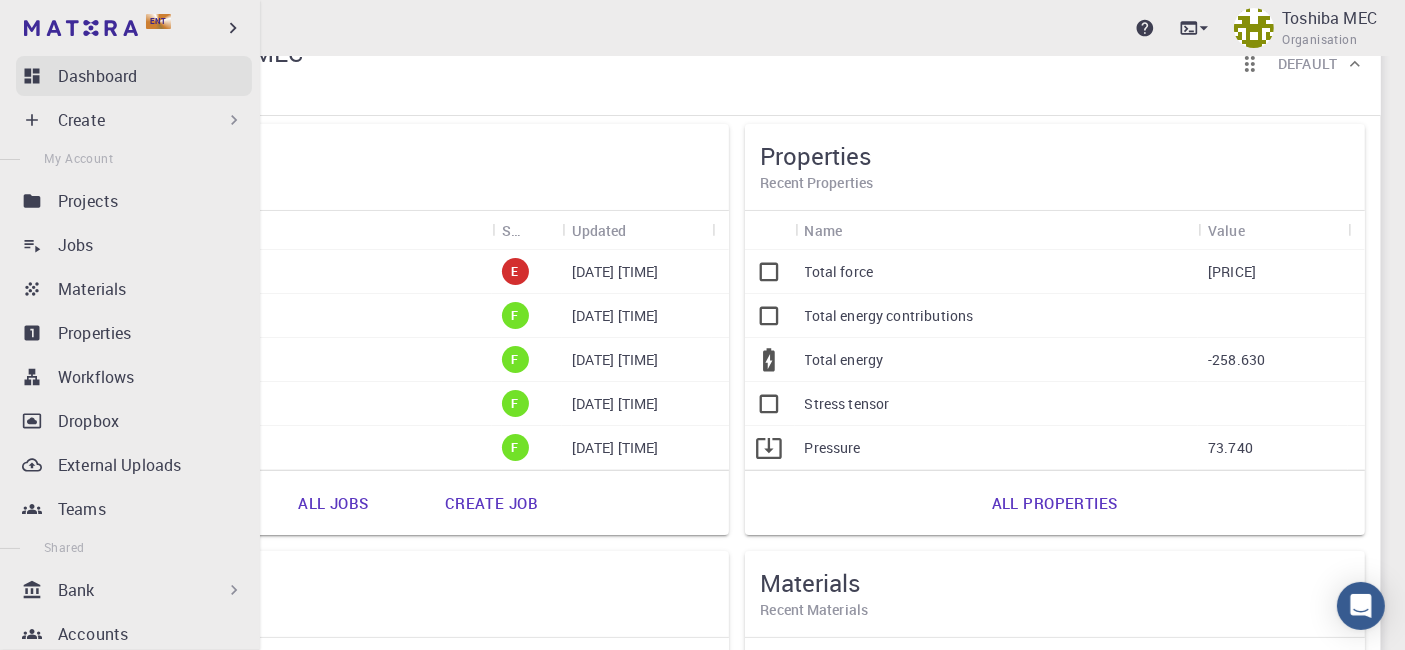click on "Dashboard" at bounding box center [97, 76] 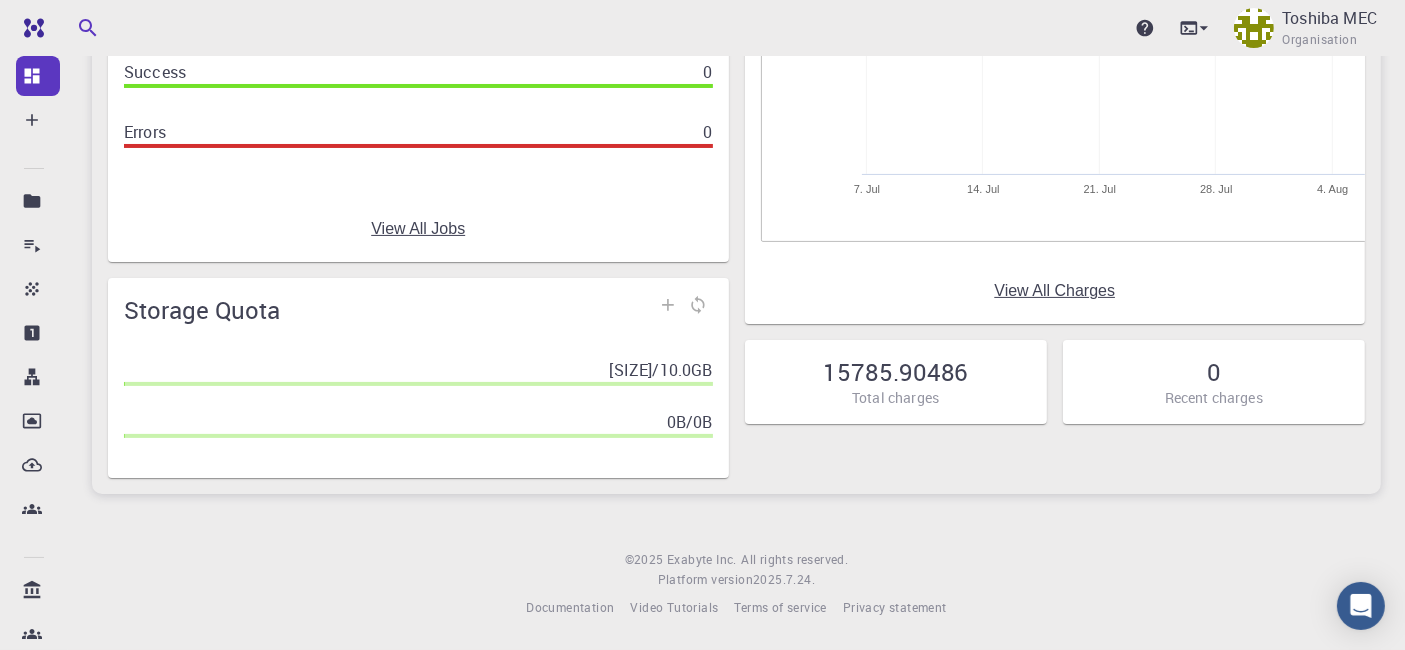 scroll, scrollTop: 0, scrollLeft: 0, axis: both 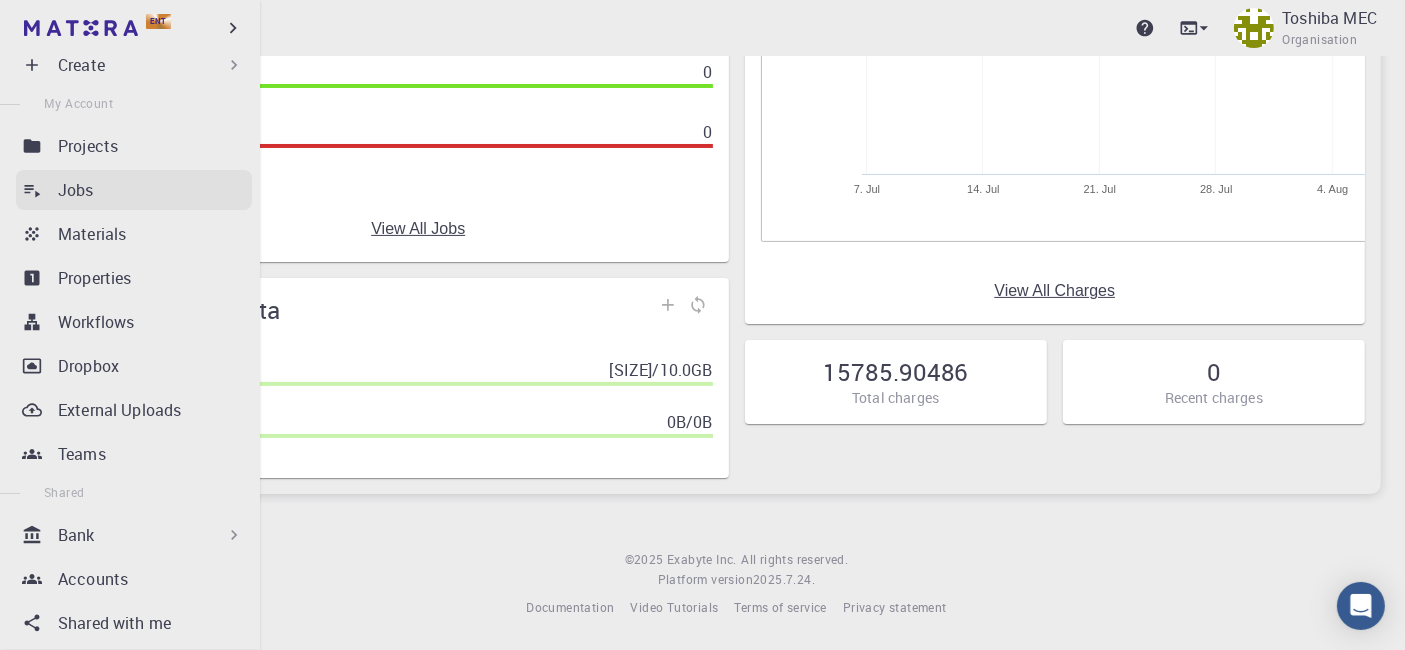 click on "Jobs" at bounding box center [76, 190] 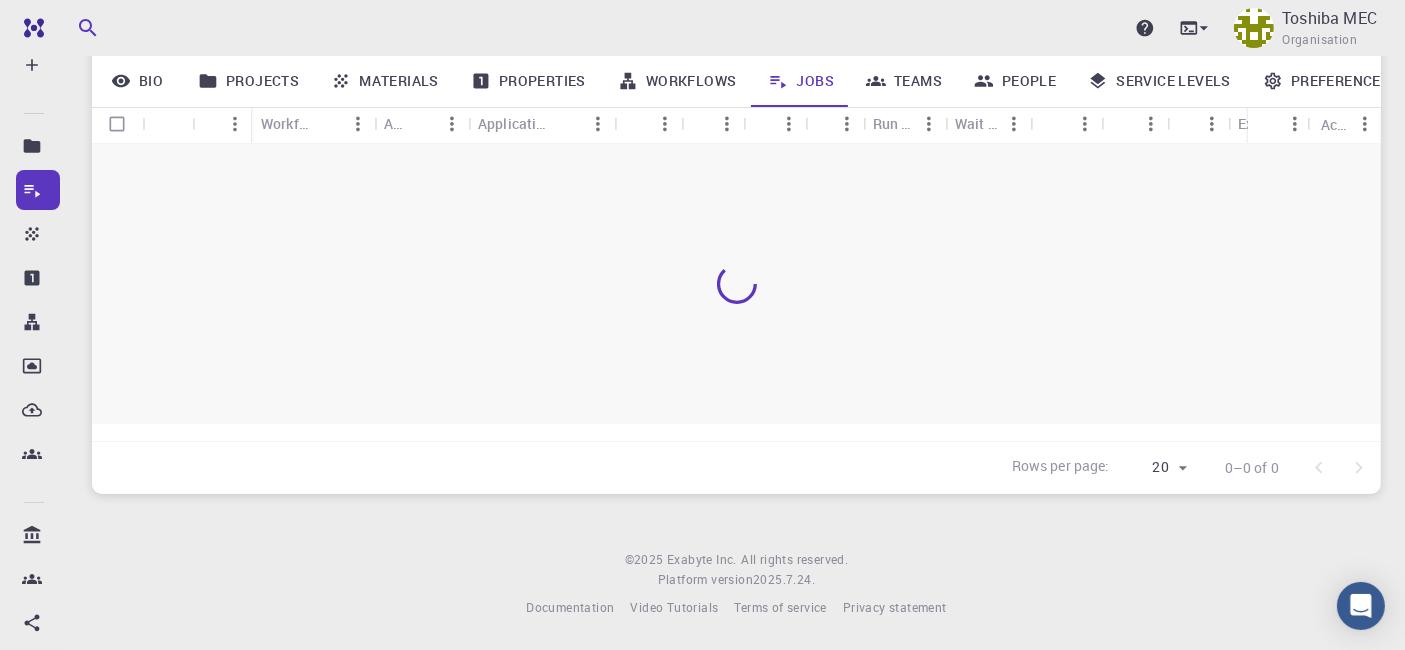 scroll, scrollTop: 269, scrollLeft: 0, axis: vertical 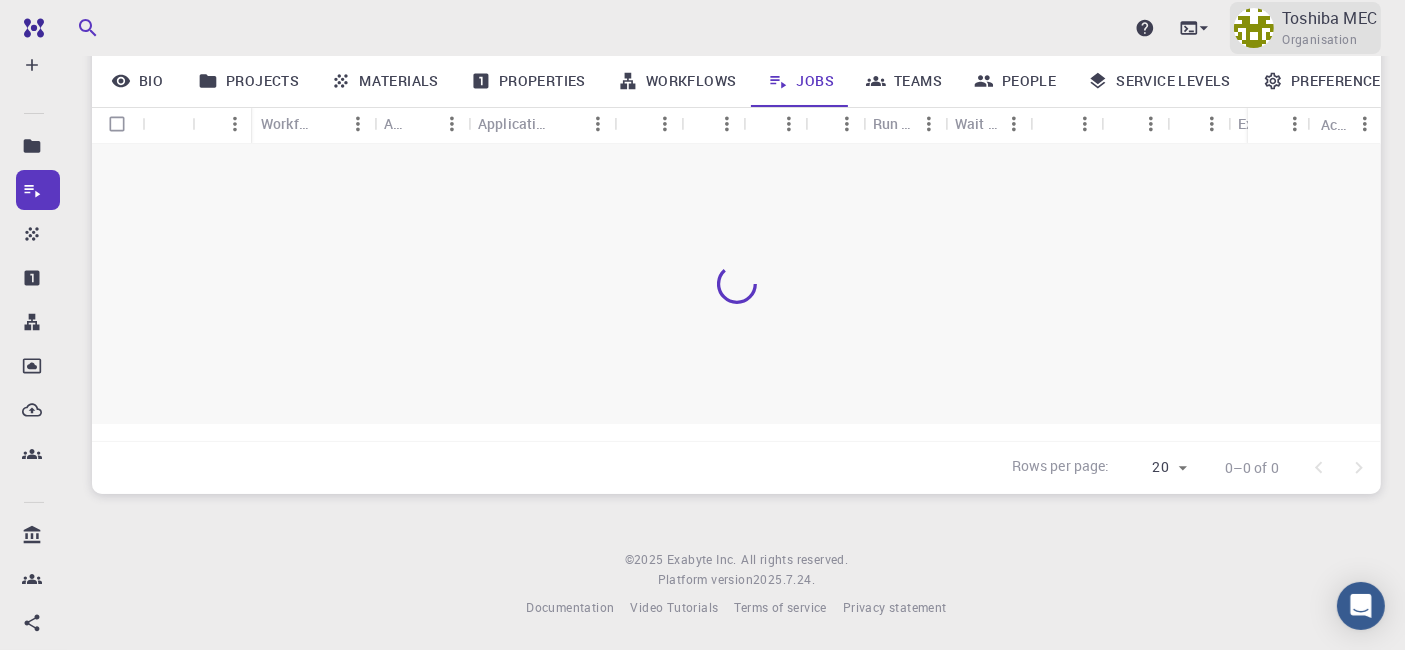 click on "Organisation" at bounding box center (1319, 40) 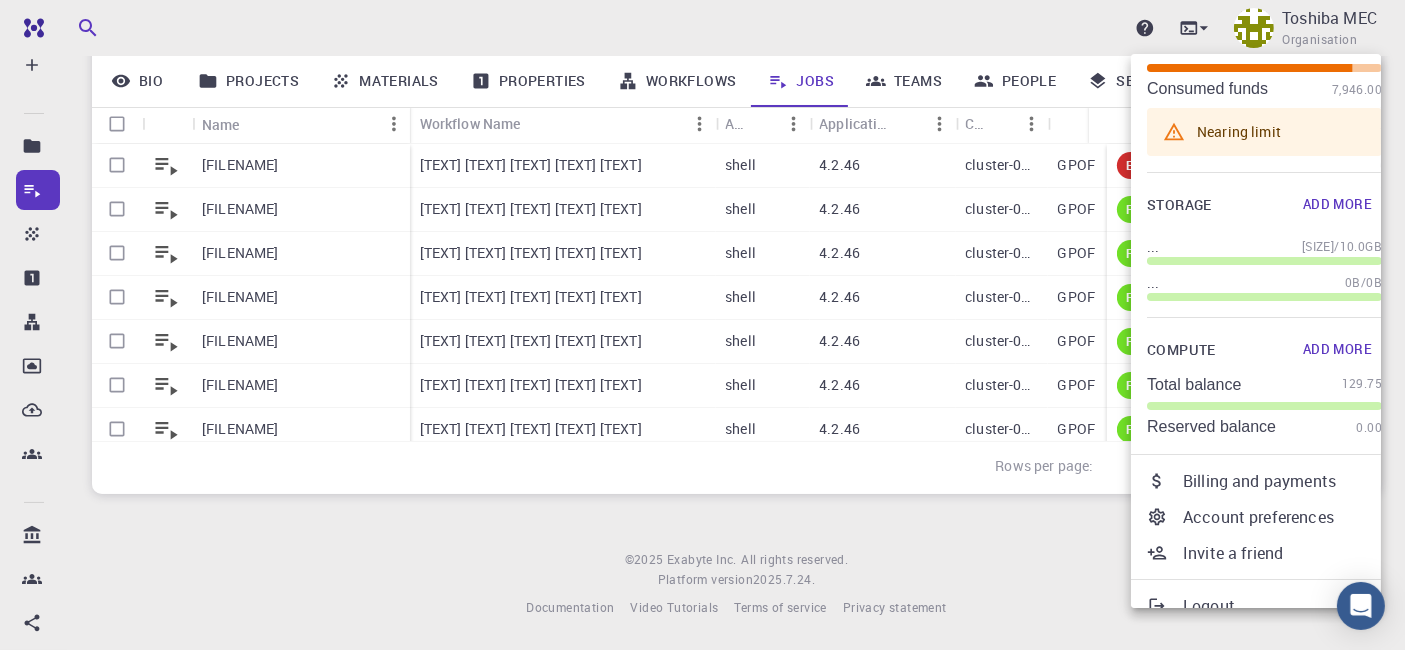 scroll, scrollTop: 133, scrollLeft: 0, axis: vertical 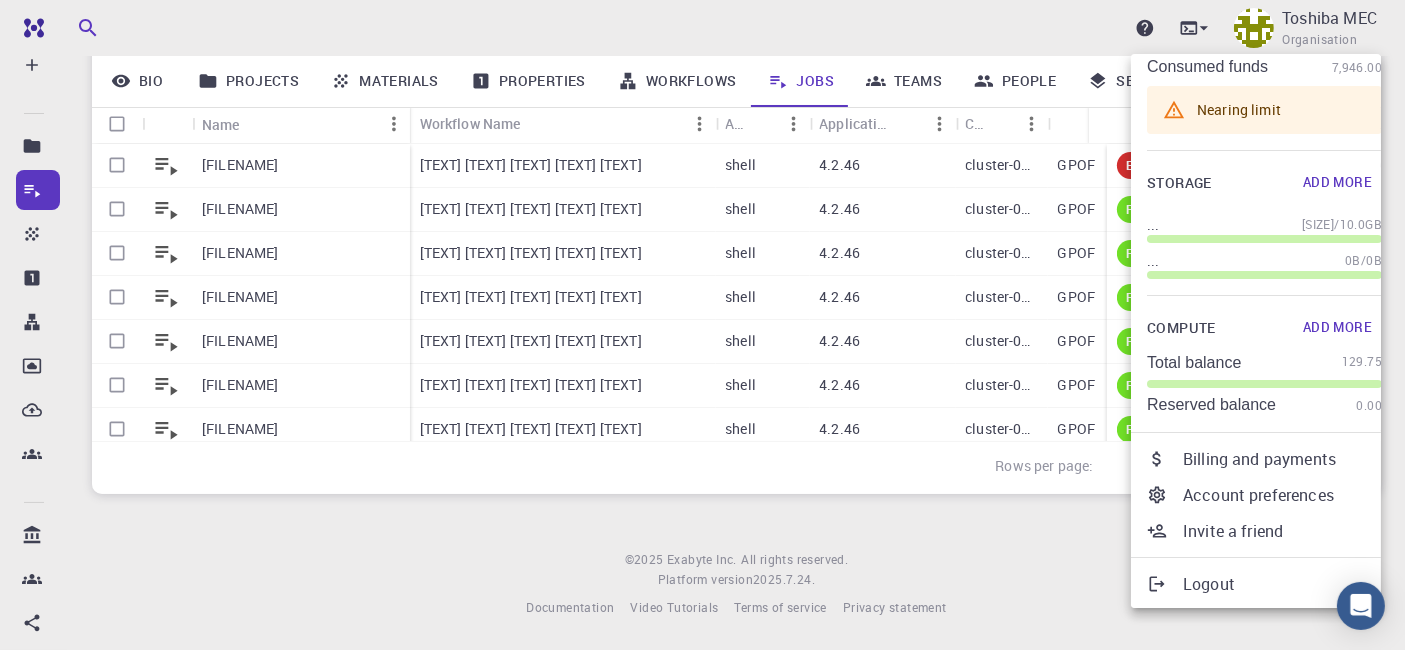 click on "Billing and payments" at bounding box center (1282, 459) 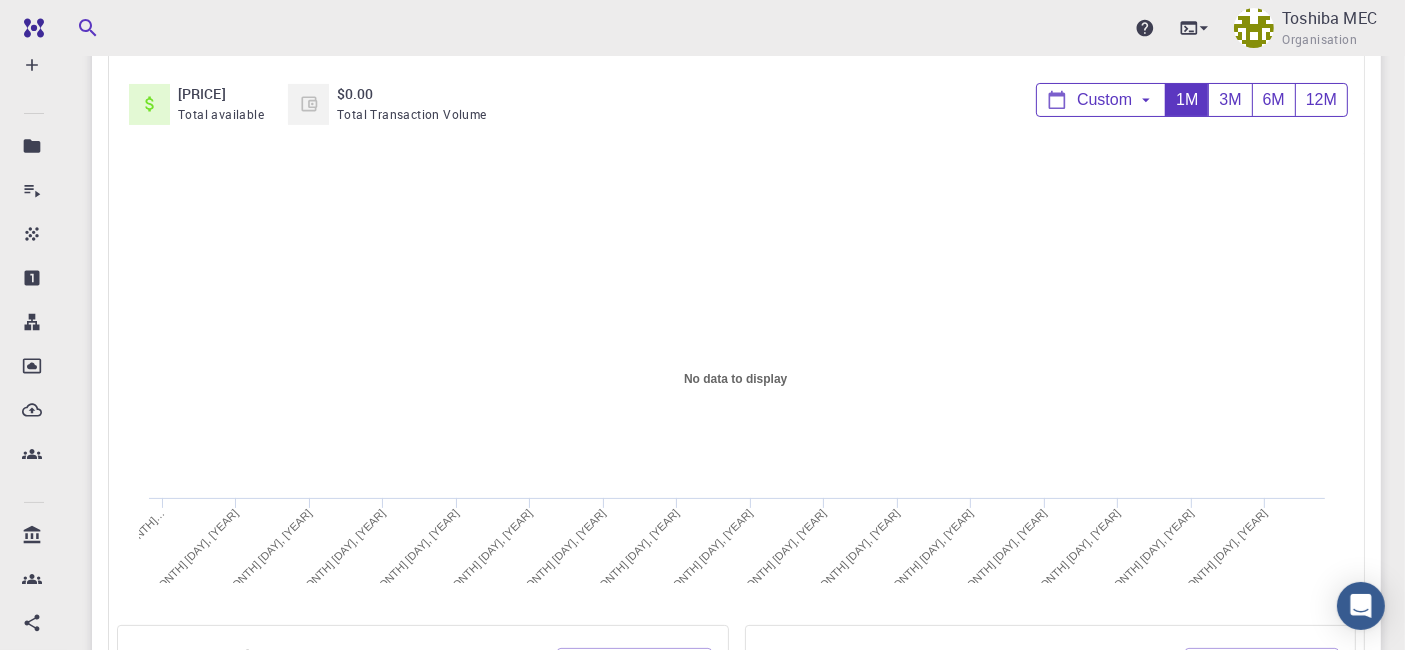 scroll, scrollTop: 55, scrollLeft: 0, axis: vertical 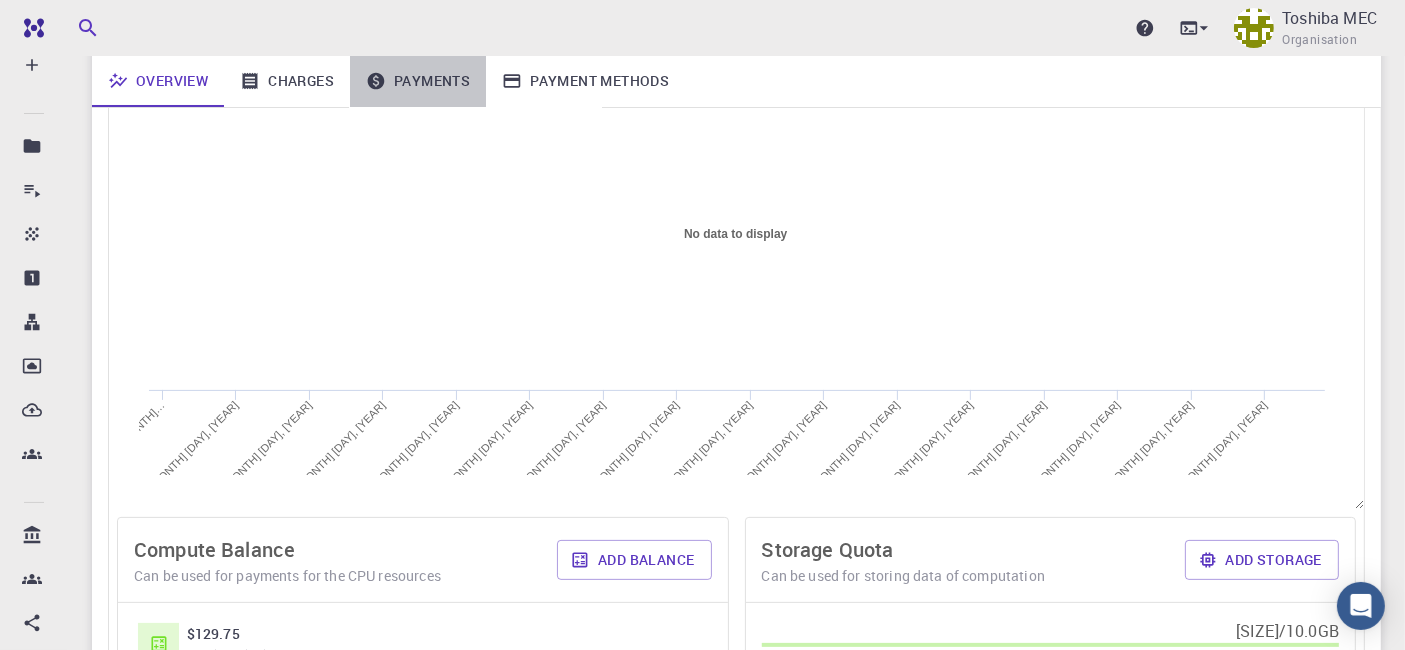 click on "Payments" at bounding box center [418, 81] 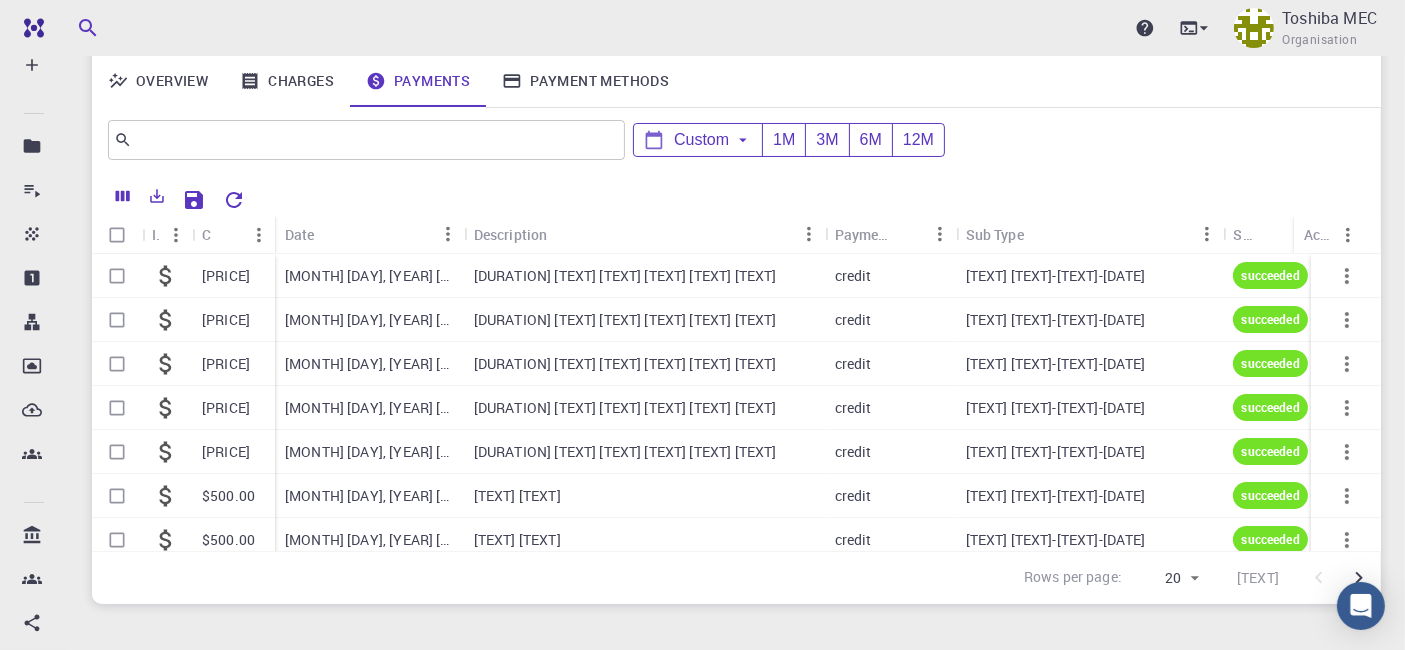 scroll, scrollTop: 0, scrollLeft: 0, axis: both 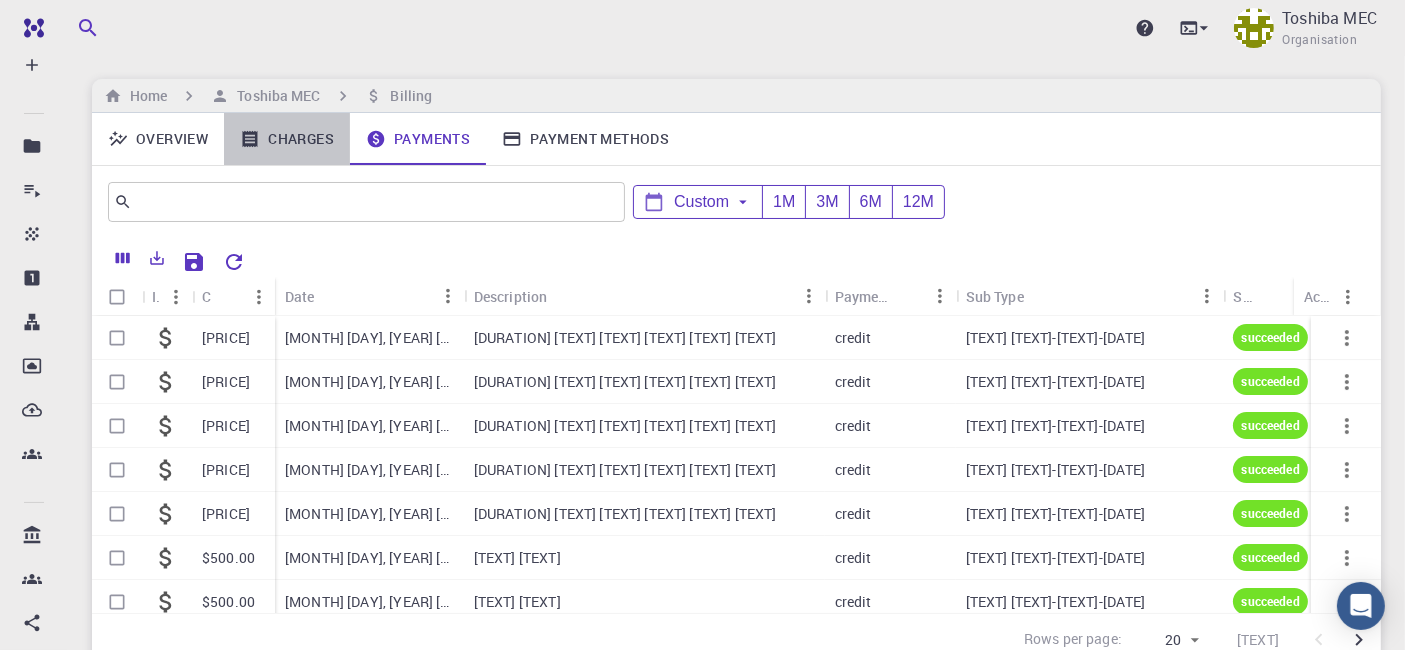 click on "Charges" at bounding box center (287, 139) 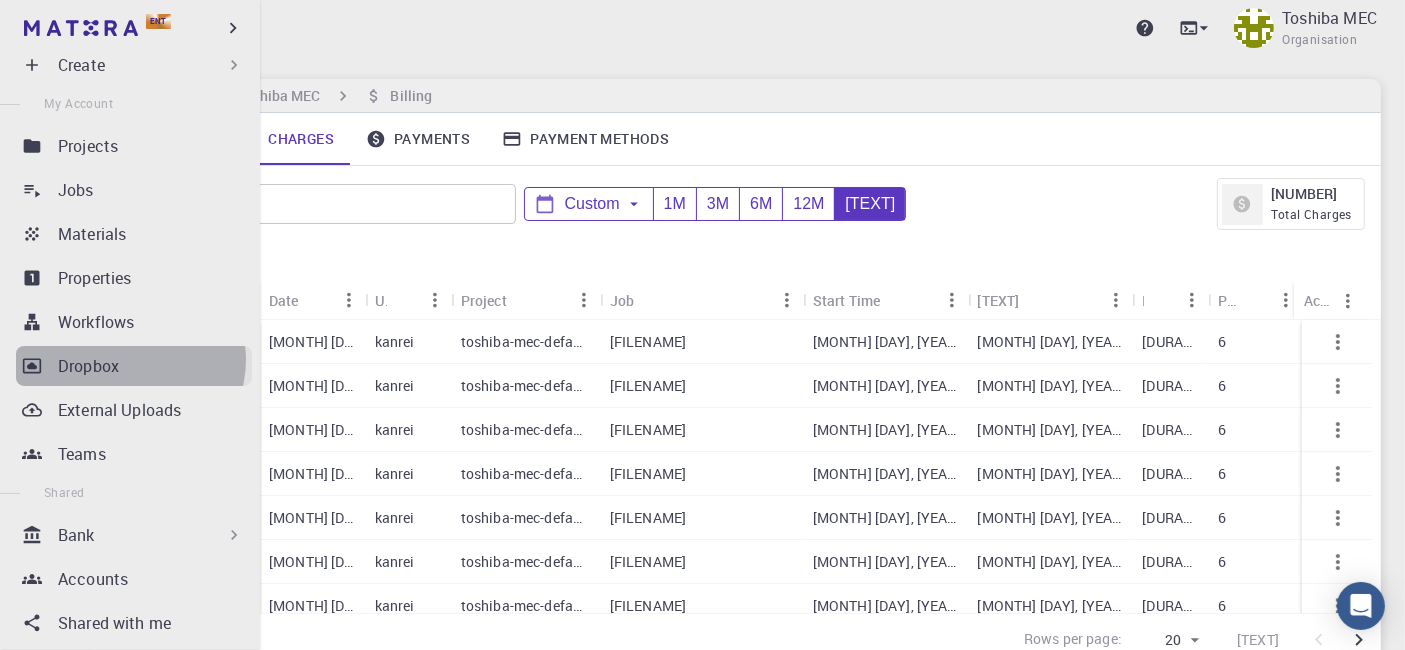 click on "Dropbox" at bounding box center (155, 366) 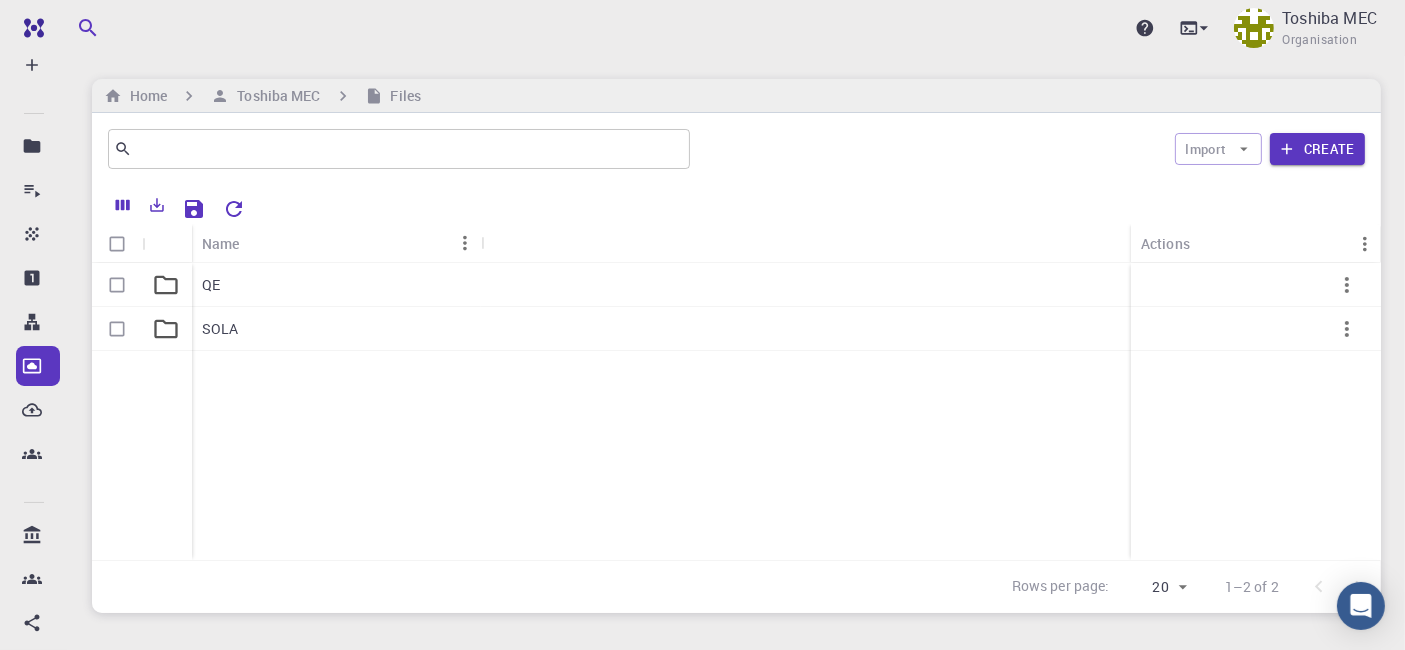 click on "QE" at bounding box center [211, 285] 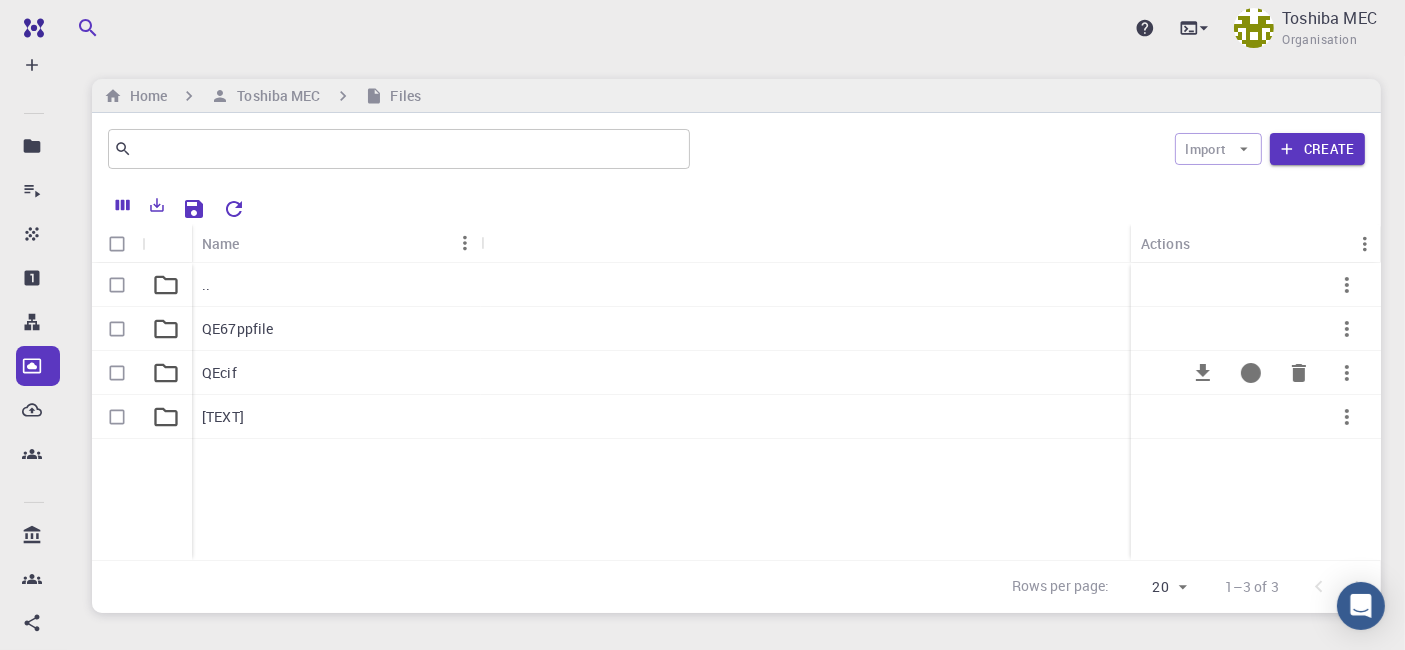 click on "QEcif" at bounding box center [219, 373] 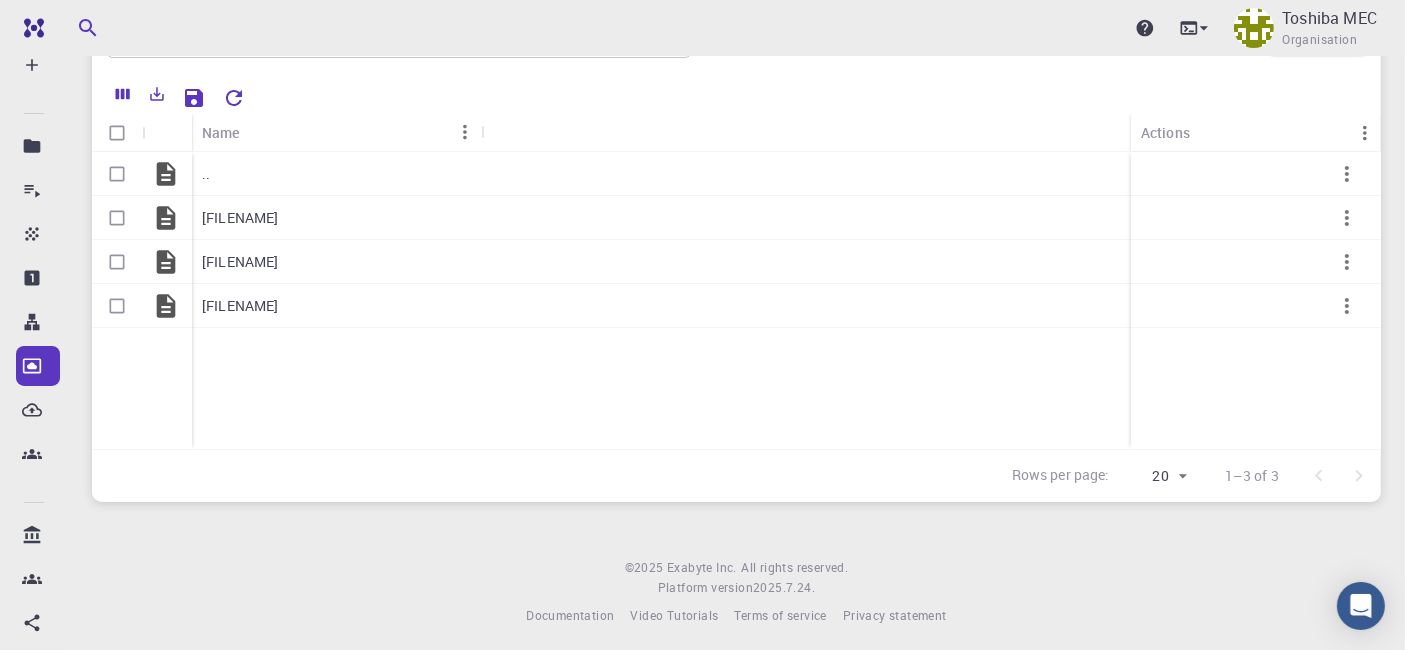 scroll, scrollTop: 0, scrollLeft: 0, axis: both 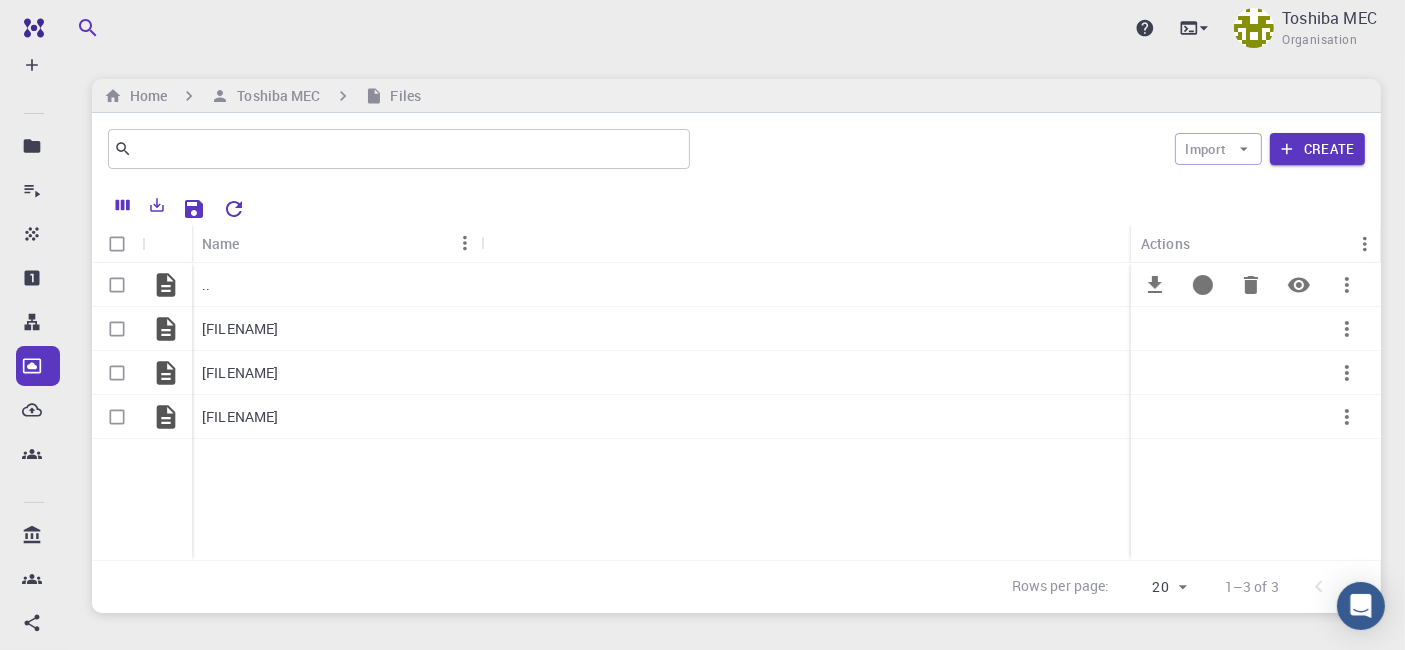 click on ".." at bounding box center (206, 285) 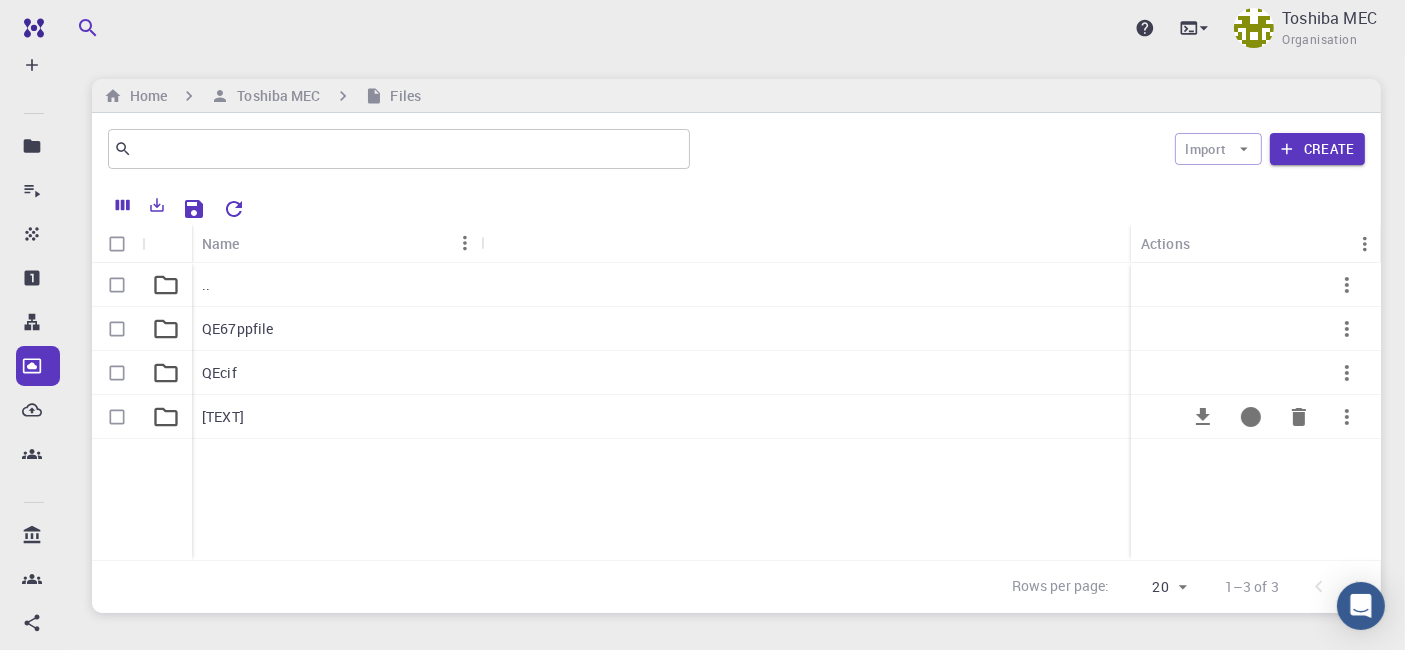 click on "[TEXT]" at bounding box center (223, 417) 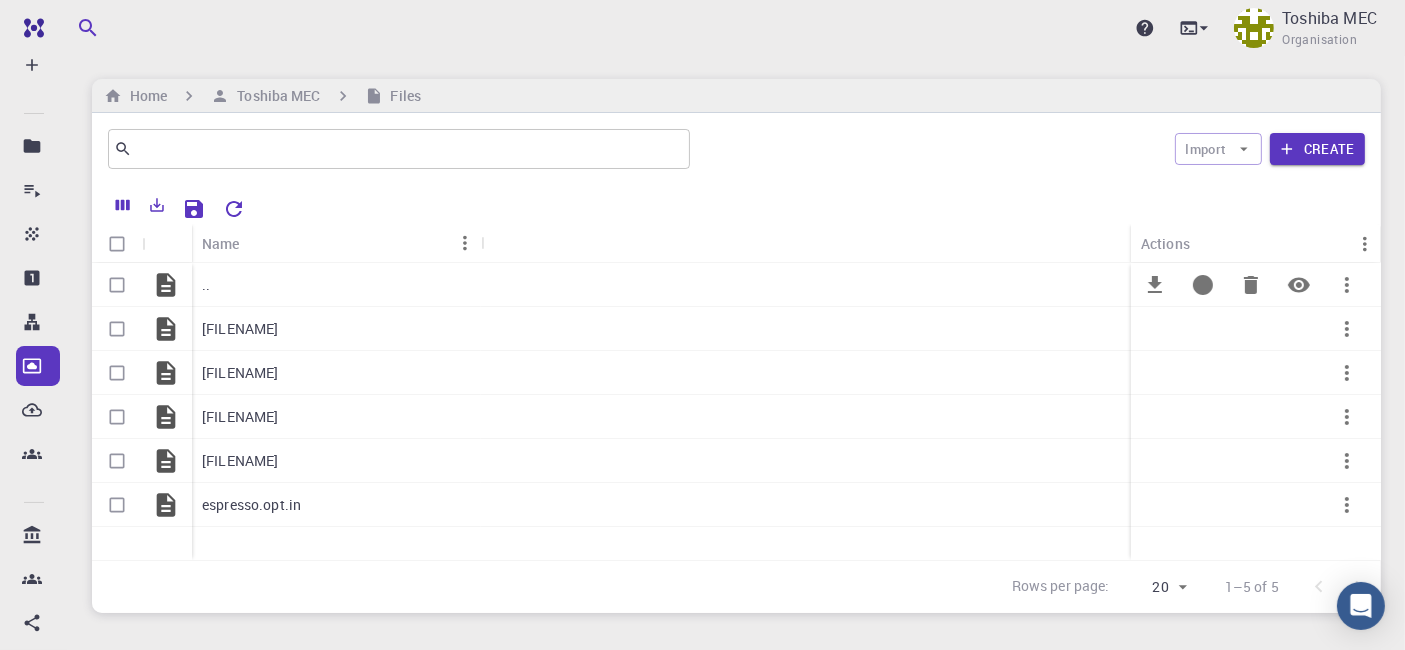 click on ".." at bounding box center [336, 285] 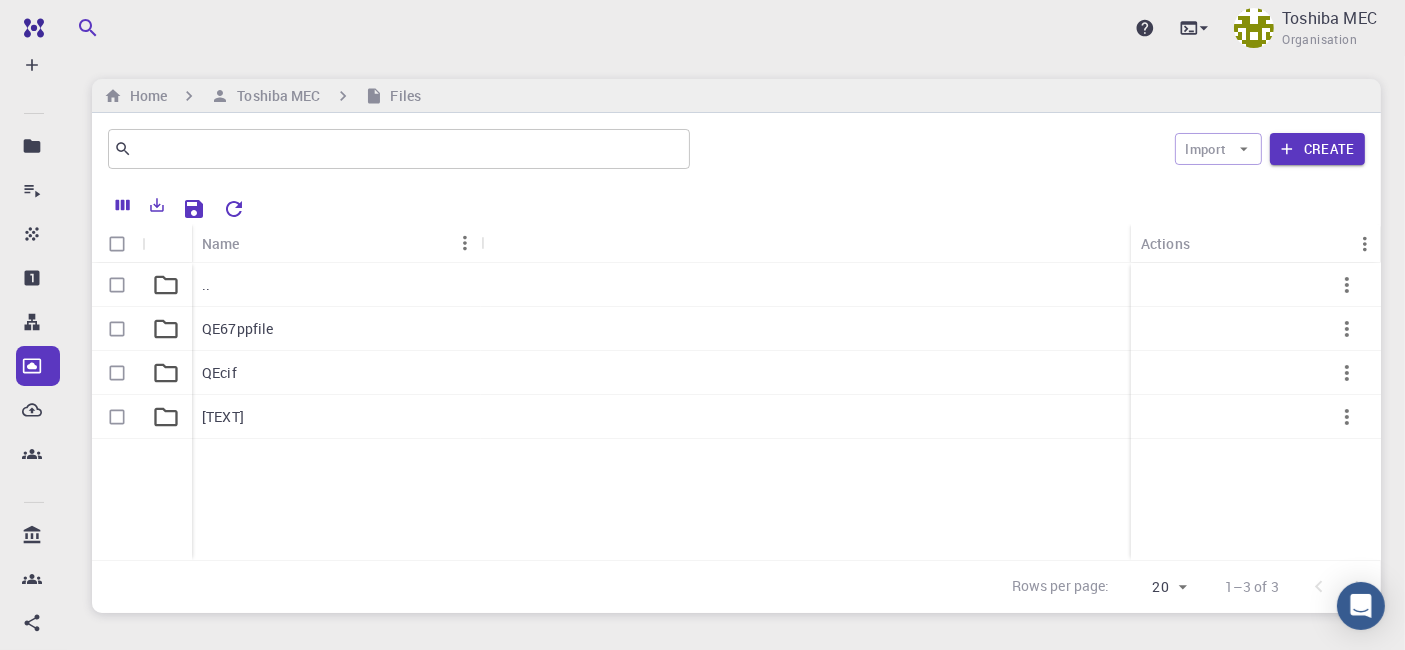 click on ".." at bounding box center [336, 285] 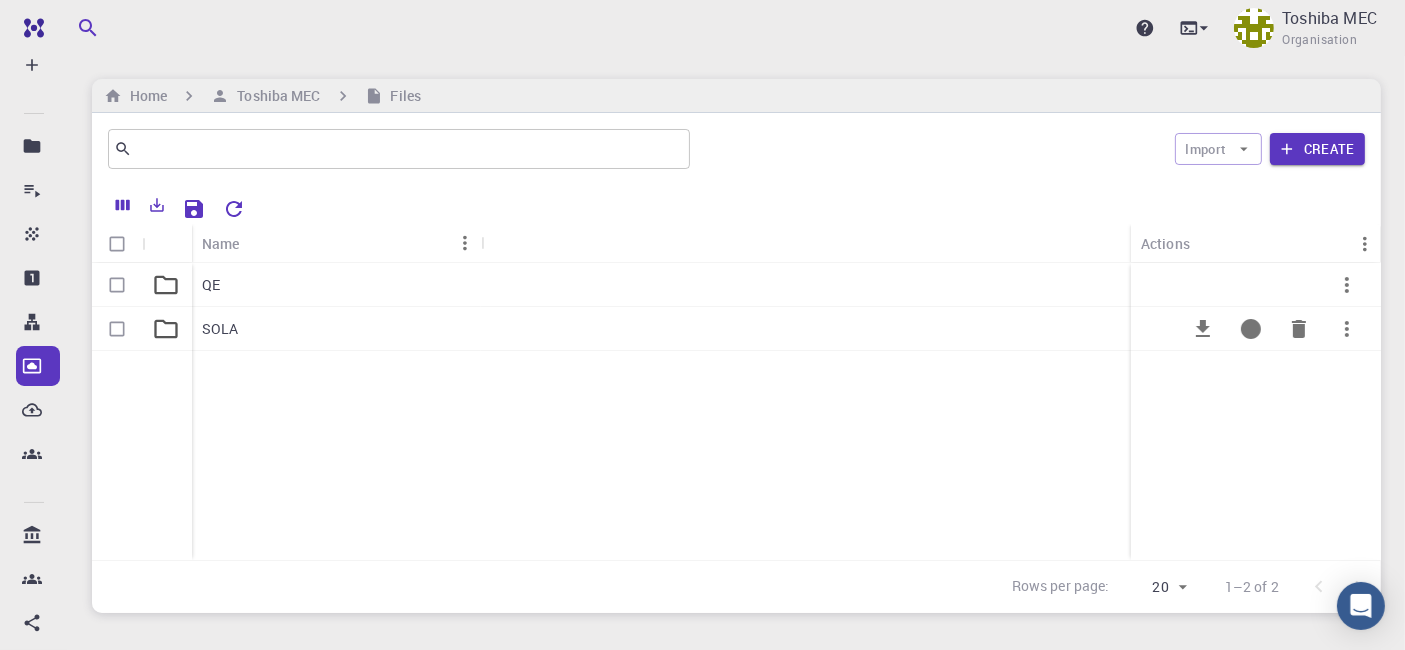 click on "SOLA" at bounding box center [336, 329] 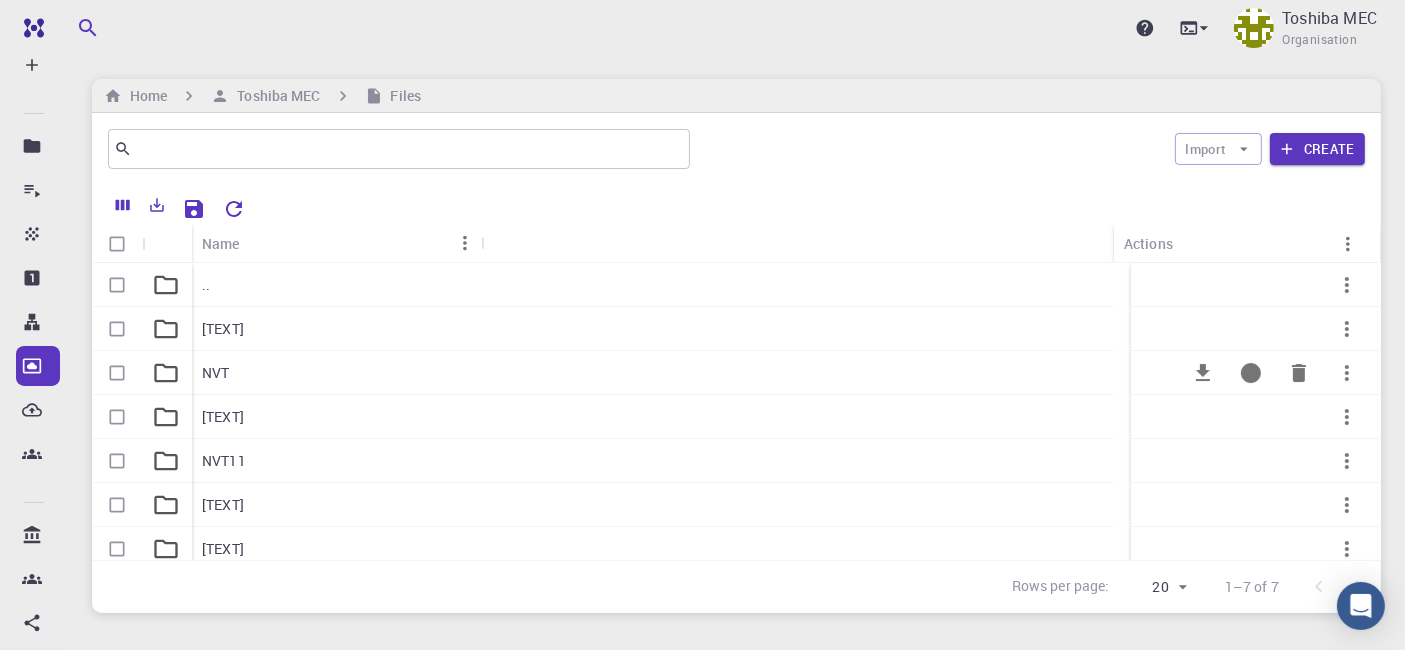 scroll, scrollTop: 54, scrollLeft: 0, axis: vertical 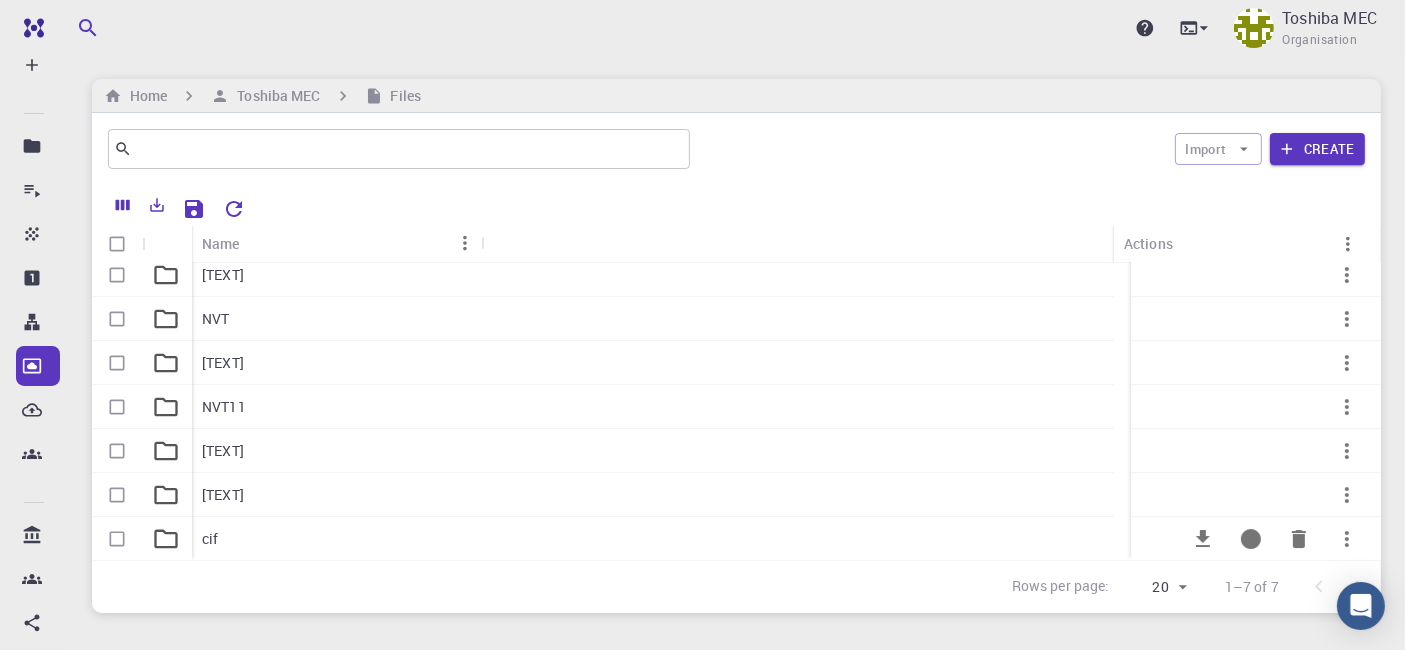 click on "cif" at bounding box center (336, 539) 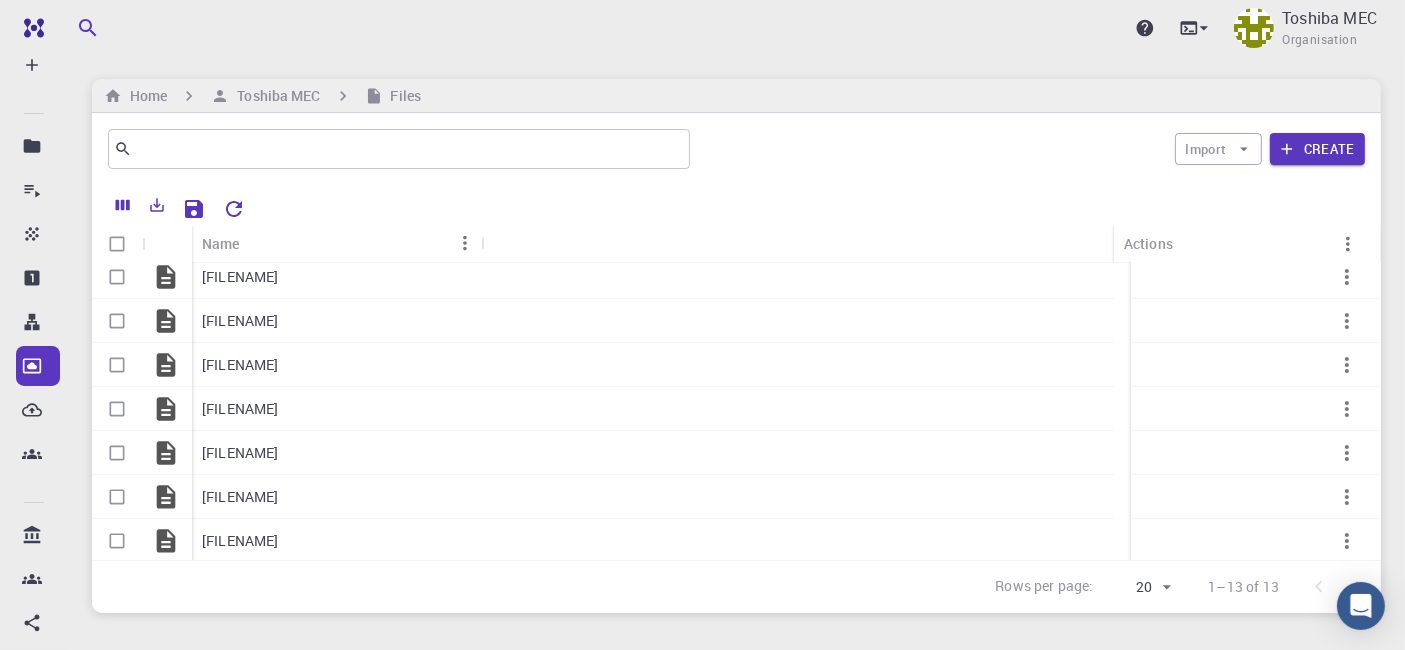 scroll, scrollTop: 0, scrollLeft: 0, axis: both 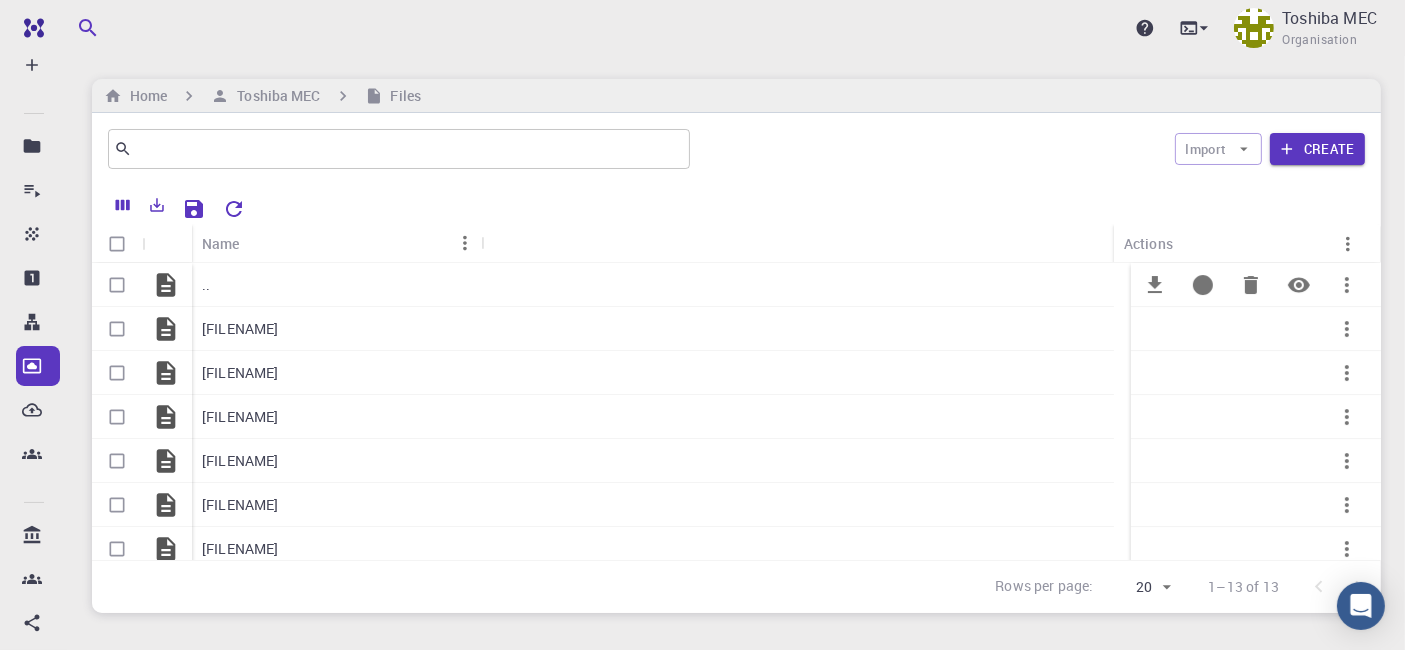 click on ".." at bounding box center (206, 285) 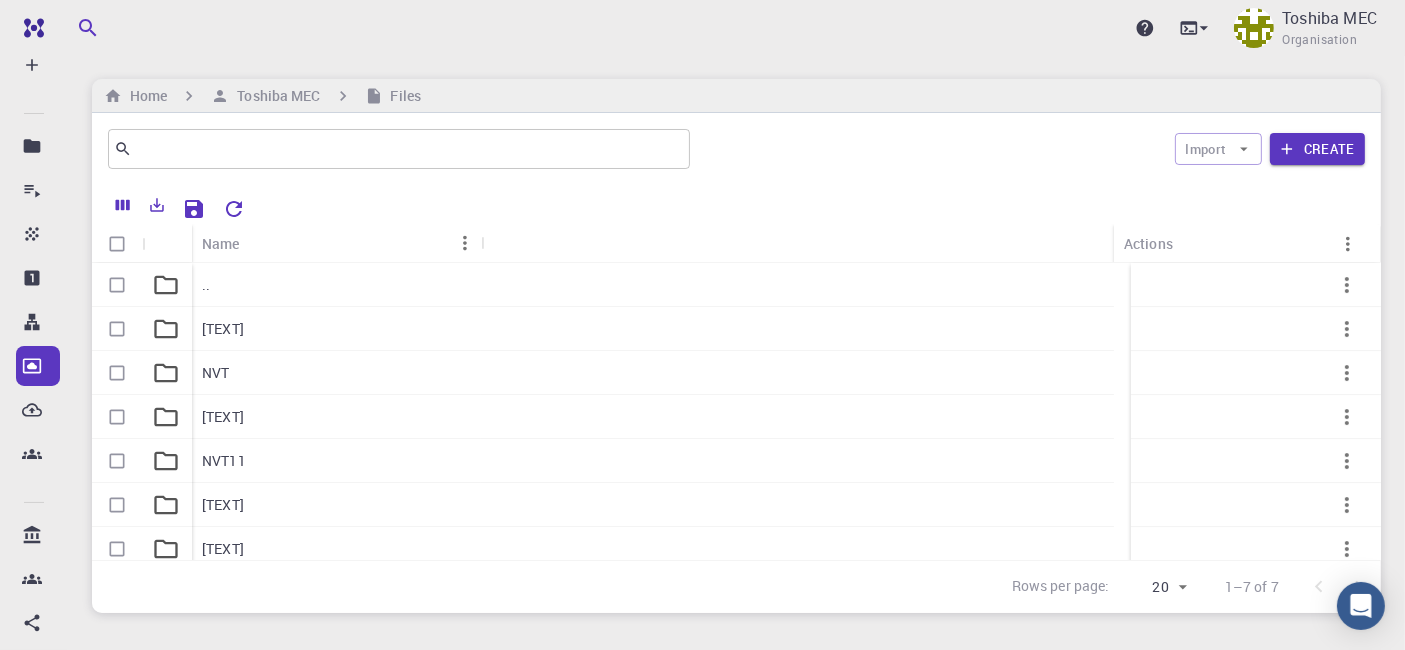 click on ".." at bounding box center (206, 285) 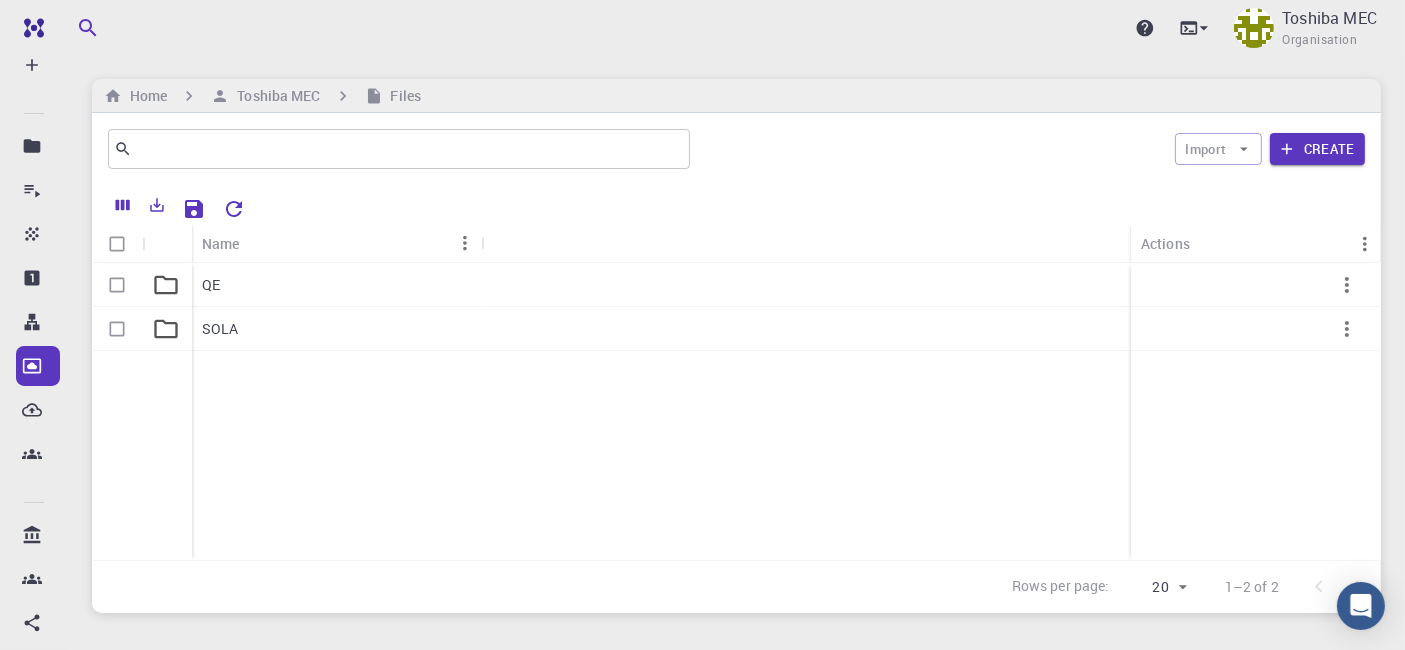 click on "QE" at bounding box center (211, 285) 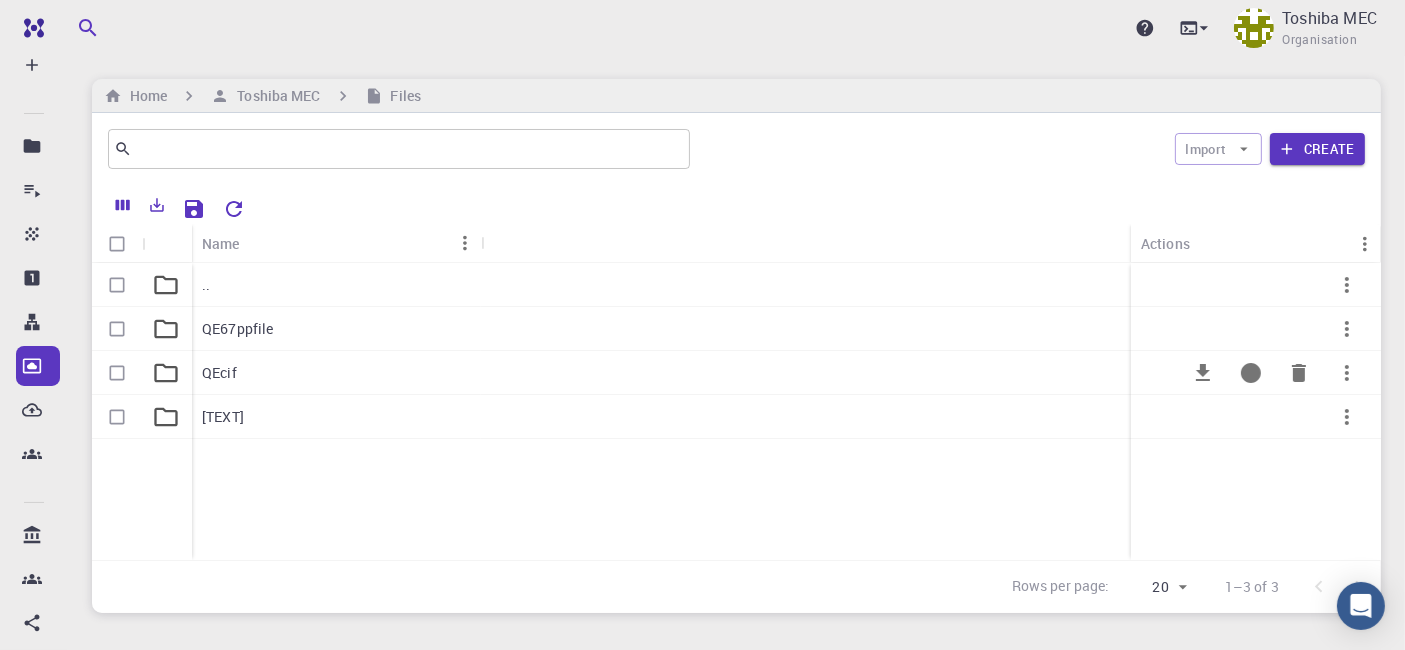 click on "QEcif" at bounding box center (336, 373) 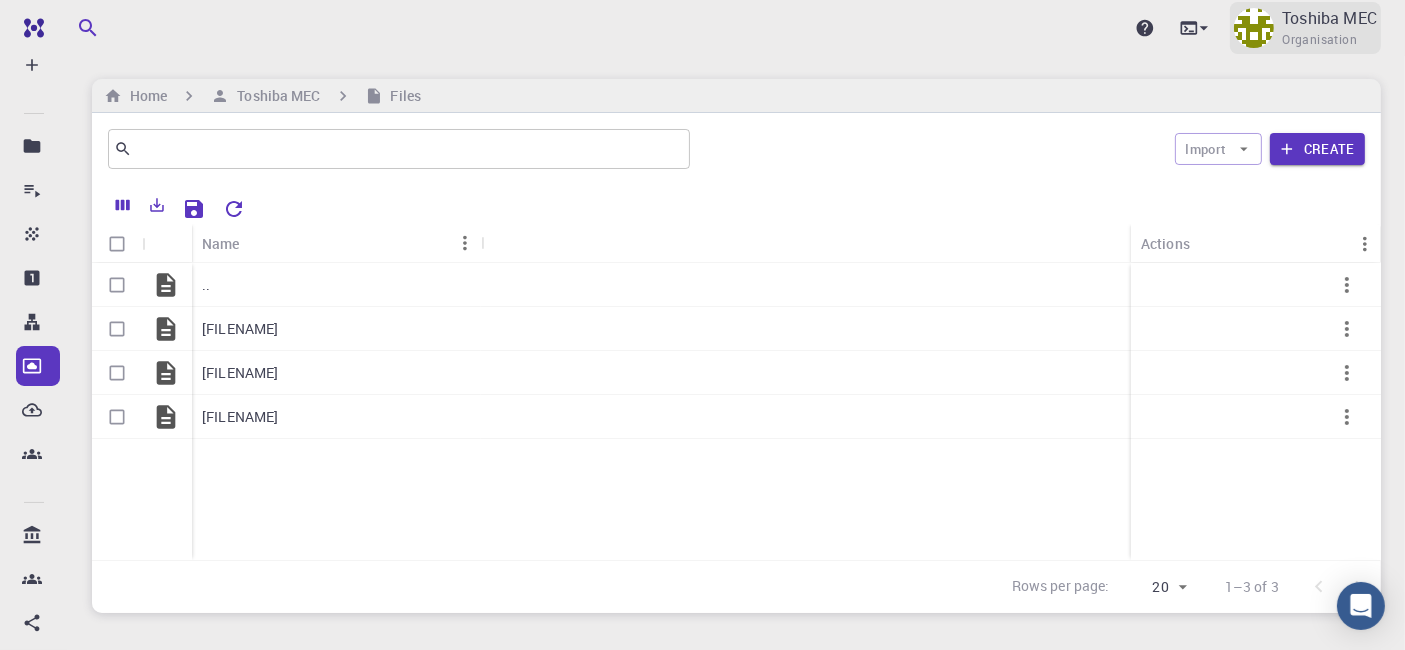 click on "Toshiba MEC" at bounding box center (1329, 18) 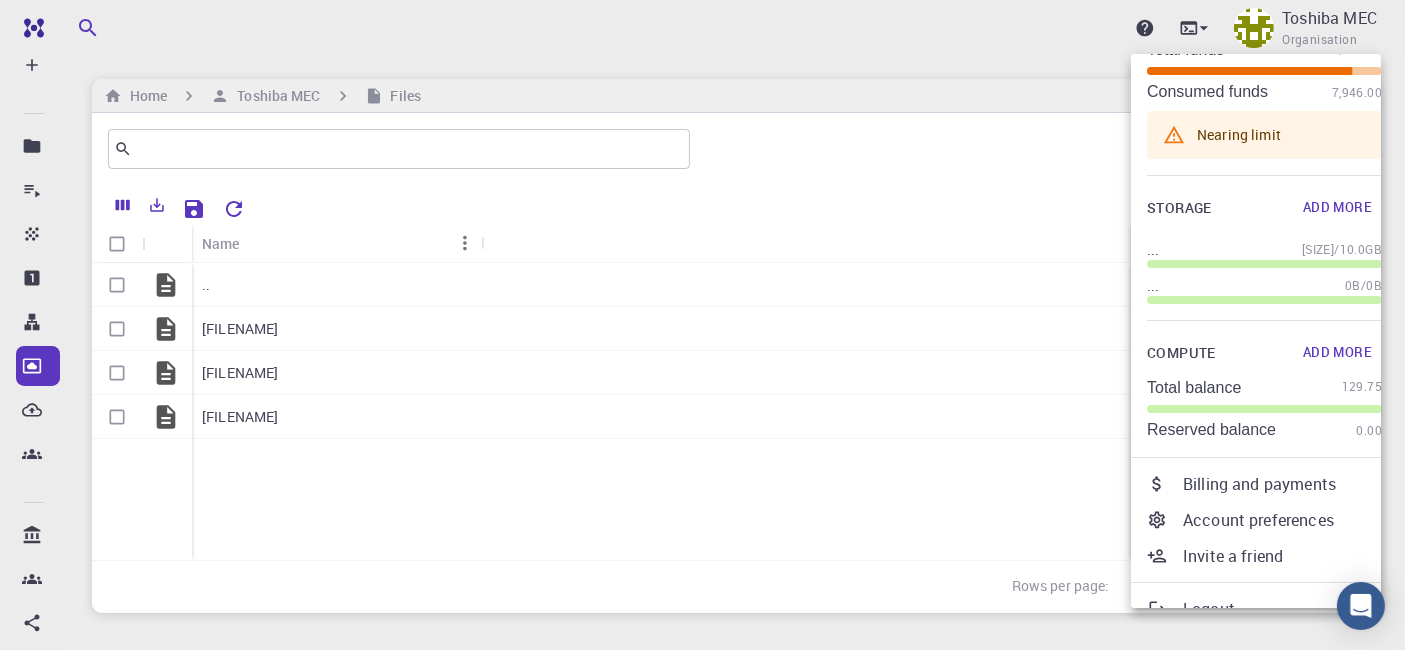 scroll, scrollTop: 133, scrollLeft: 0, axis: vertical 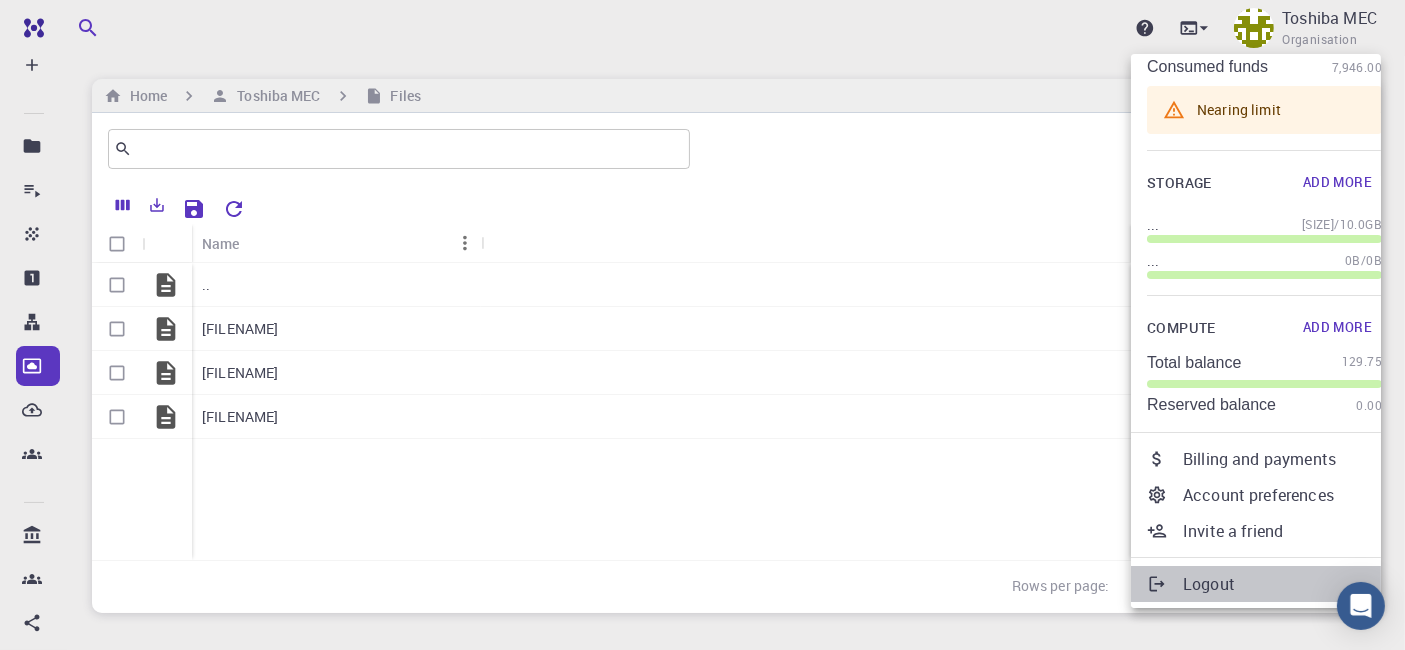 click on "Logout" at bounding box center (1282, 584) 